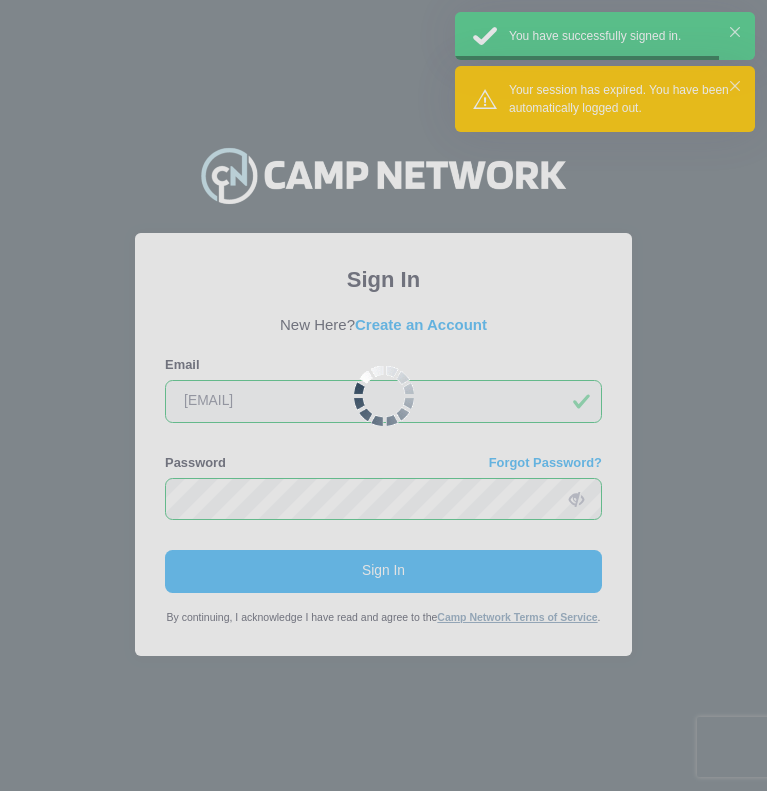 scroll, scrollTop: 0, scrollLeft: 0, axis: both 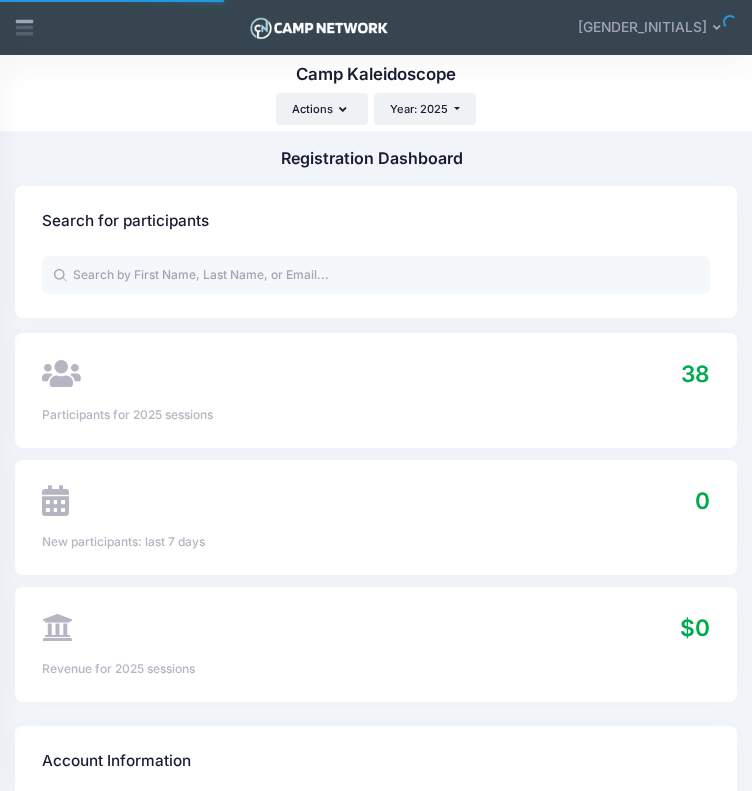 select 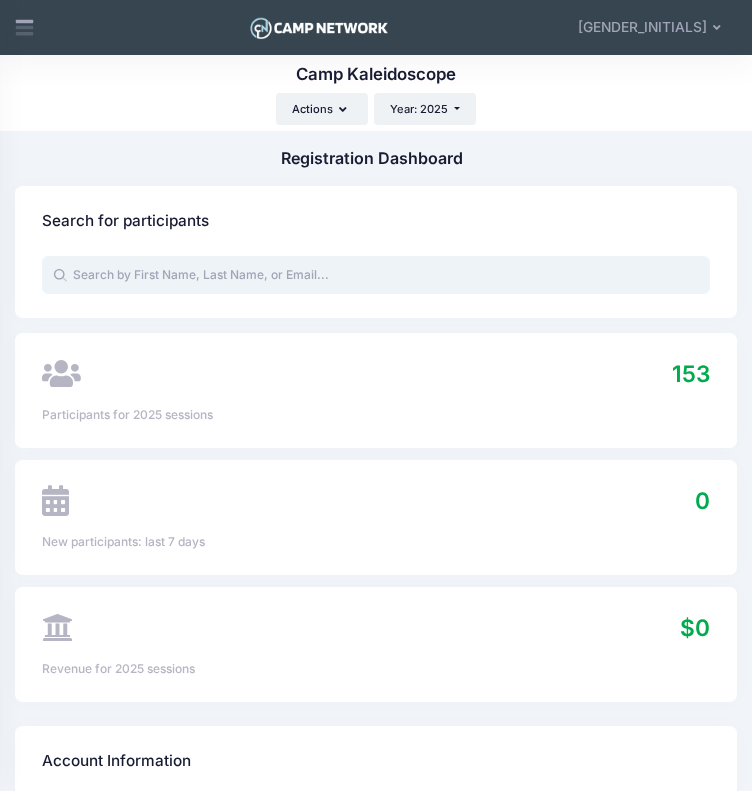 click at bounding box center (376, 275) 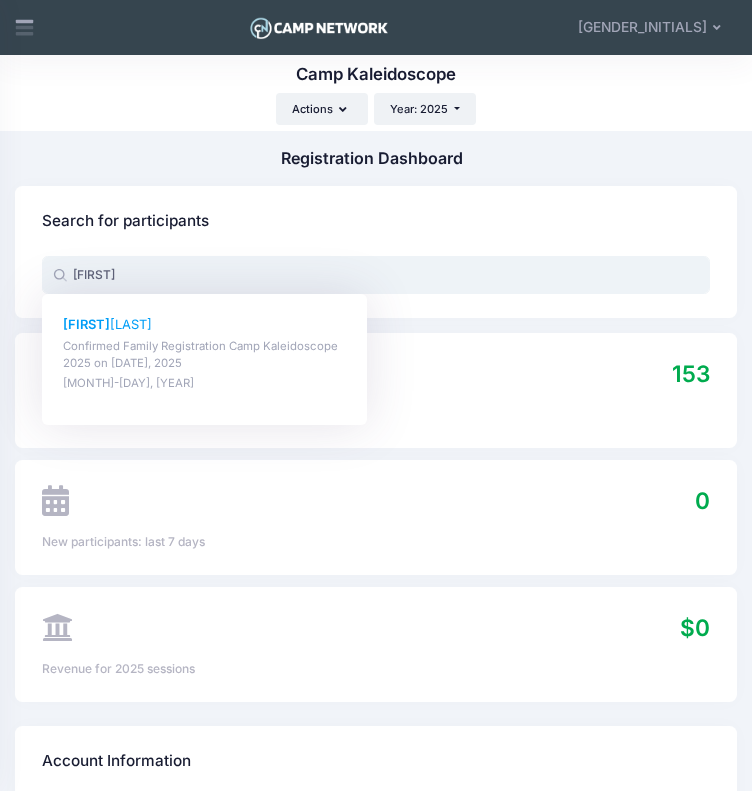 click on "Confirmed Family Registration Camp Kaleidoscope 2025 on Jun-16, 2025" at bounding box center (204, 355) 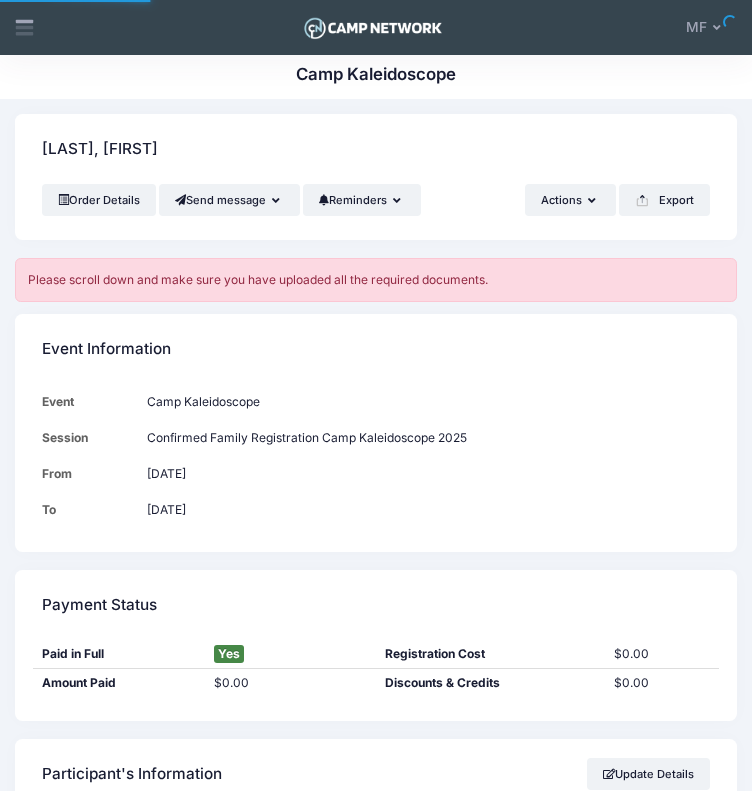 scroll, scrollTop: 0, scrollLeft: 0, axis: both 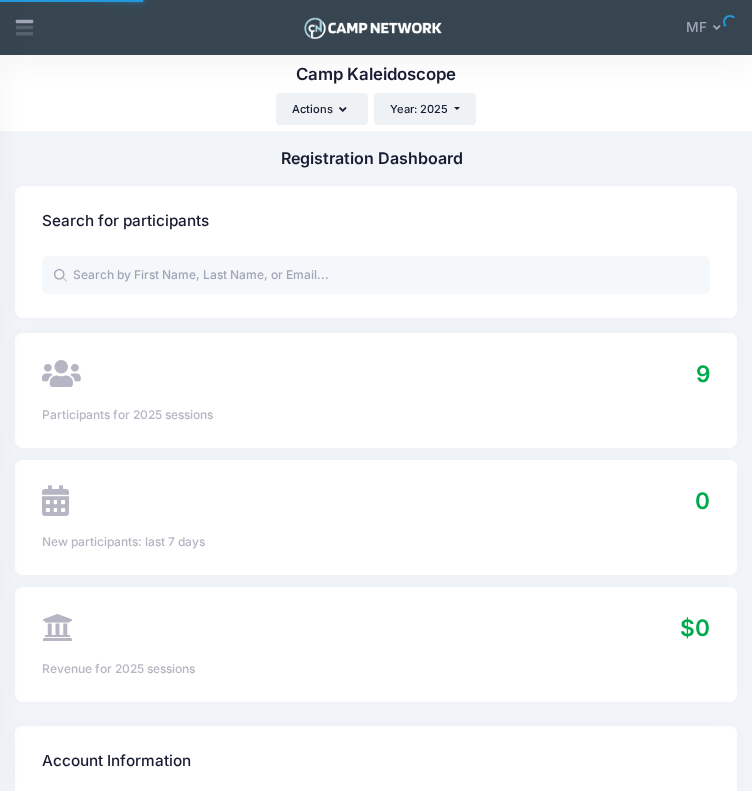 select 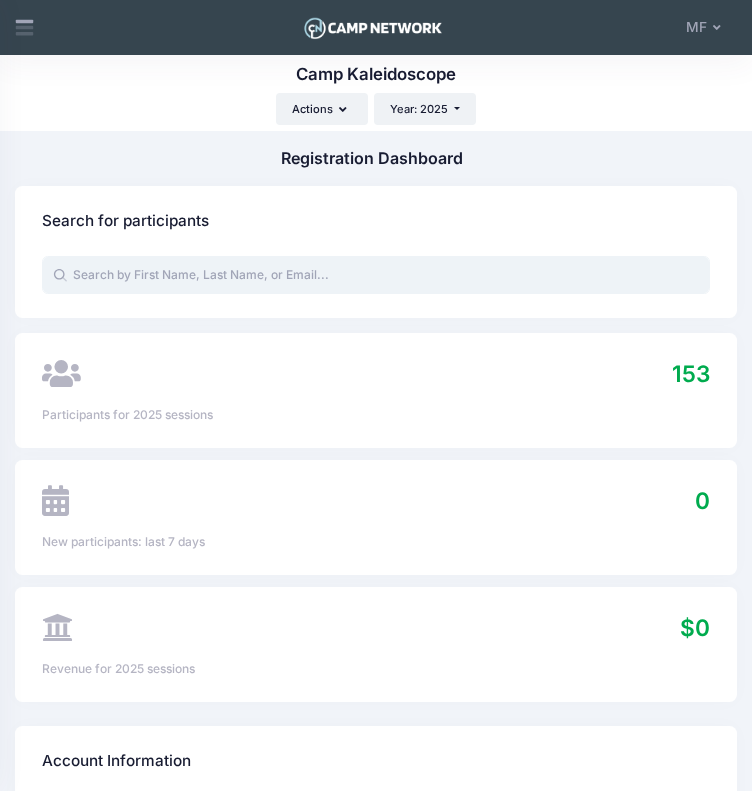 click at bounding box center (376, 275) 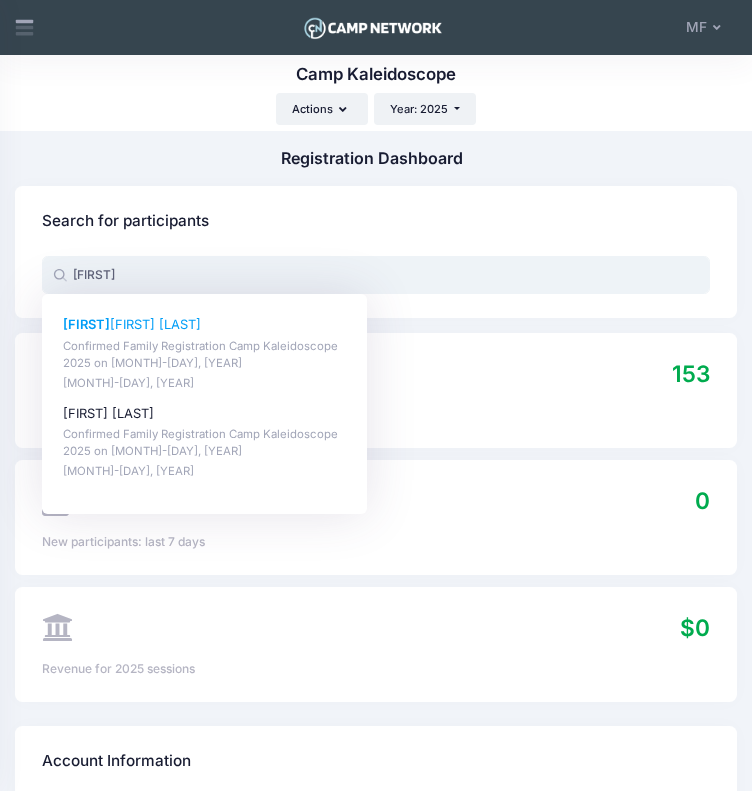 click on "Confirmed Family Registration Camp Kaleidoscope 2025 on Jun-16, 2025" at bounding box center [204, 355] 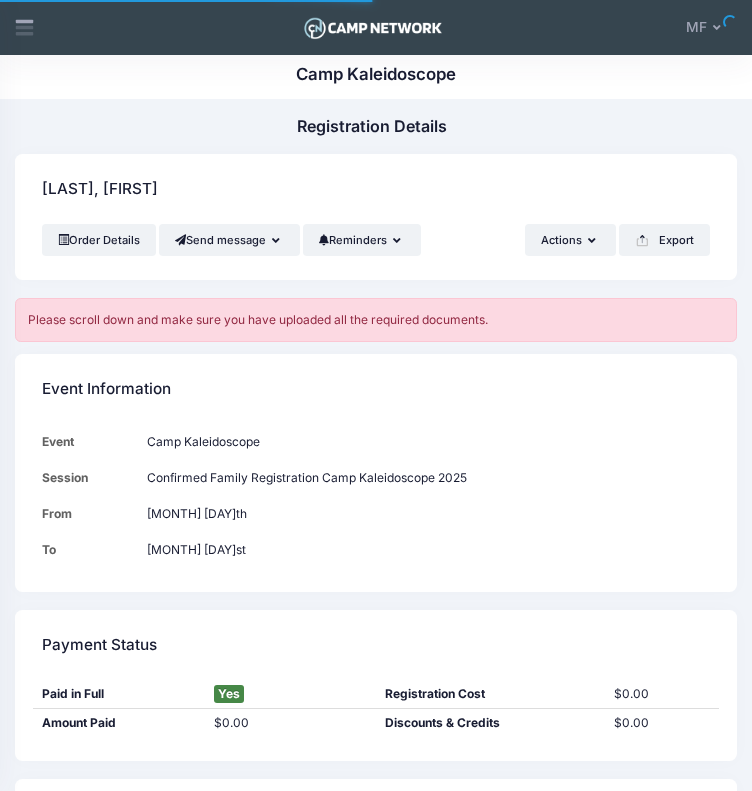 scroll, scrollTop: 612, scrollLeft: 0, axis: vertical 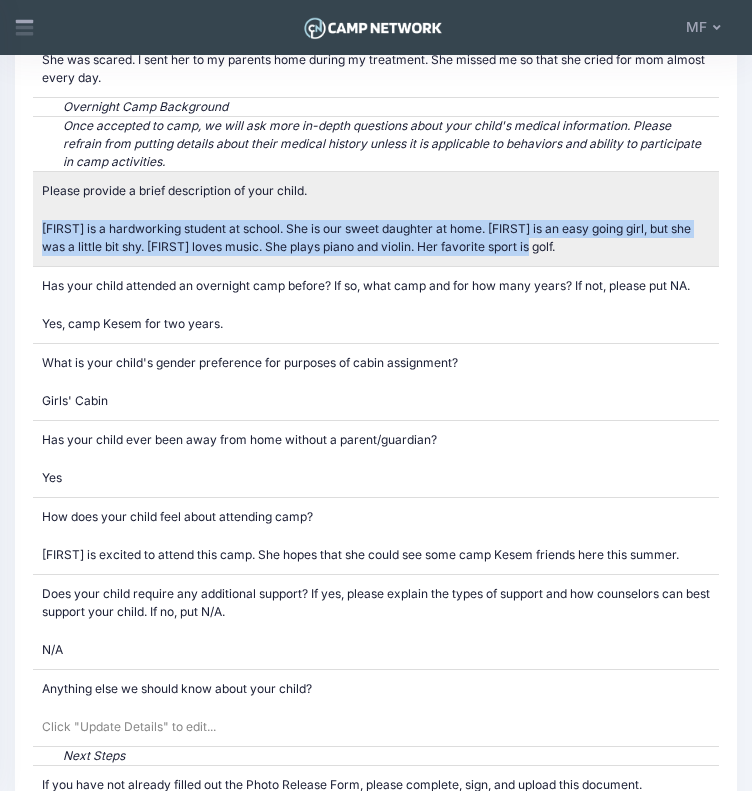 drag, startPoint x: 538, startPoint y: 250, endPoint x: 48, endPoint y: 239, distance: 490.12344 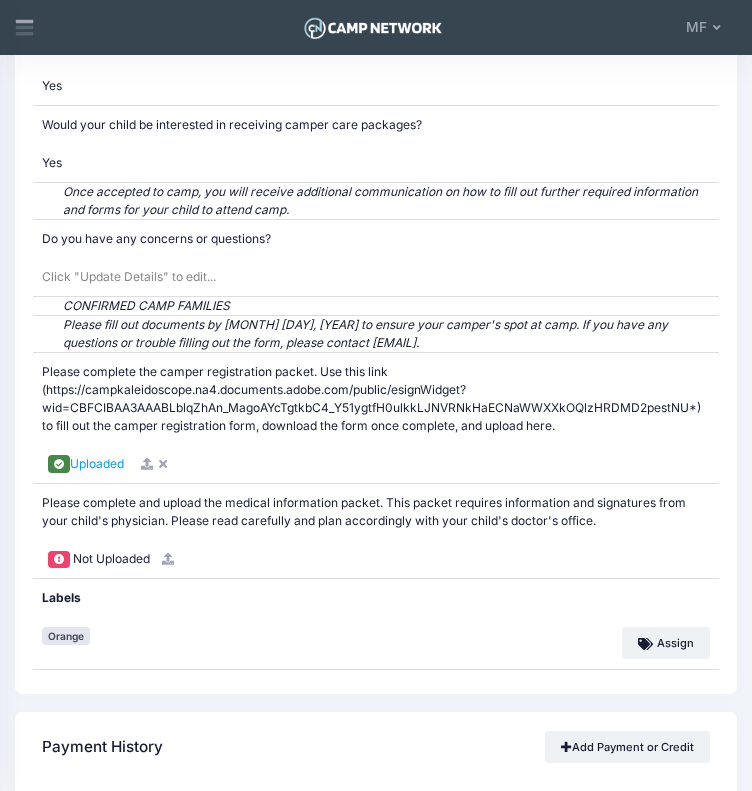 scroll, scrollTop: 5599, scrollLeft: 0, axis: vertical 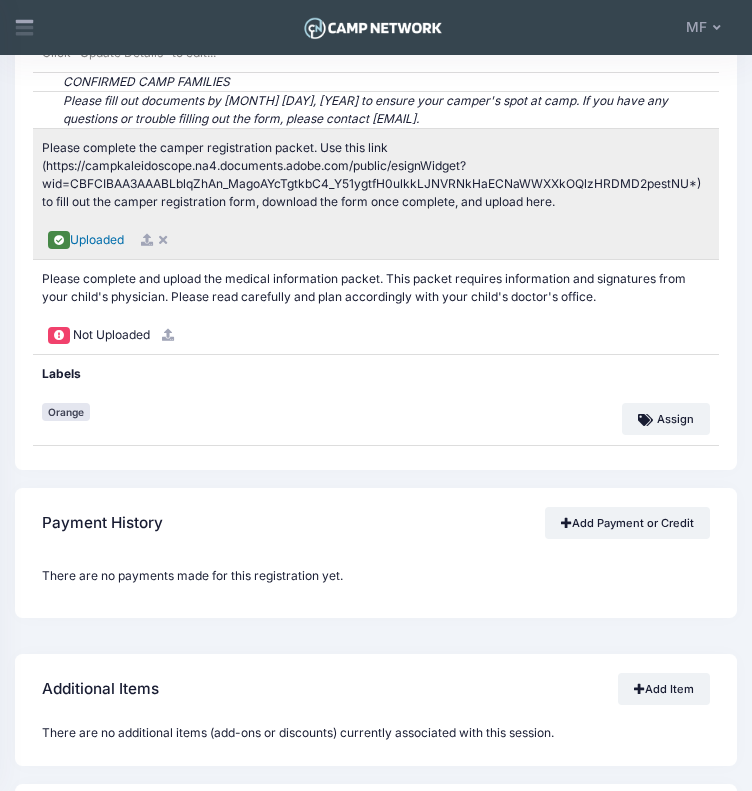 click on "Uploaded" at bounding box center (97, 239) 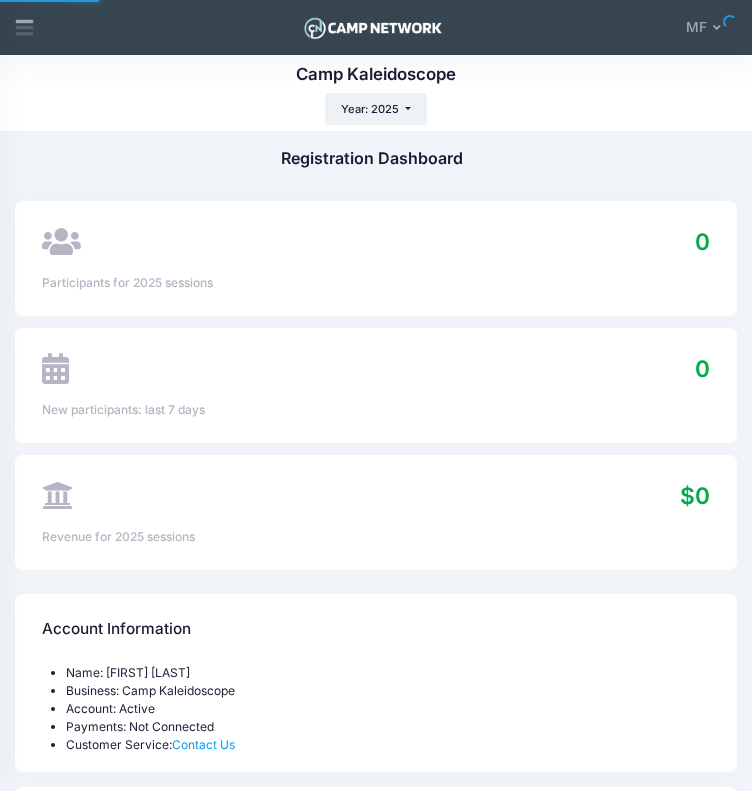 scroll, scrollTop: 0, scrollLeft: 0, axis: both 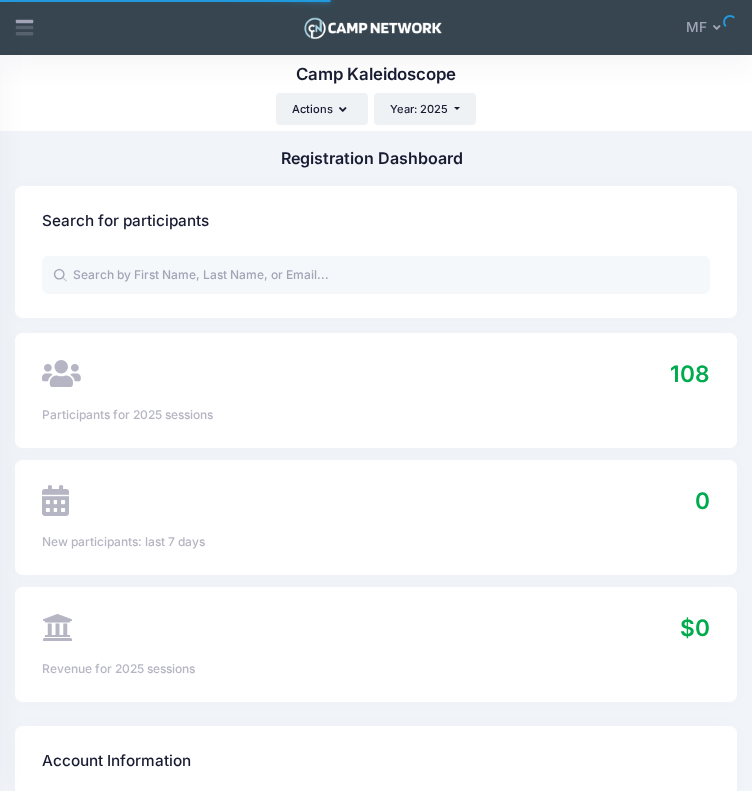 click on "Processing Request
Please wait...
Processing Request
Please wait...
Processing Request
Please wait...
Processing Request
Please wait..." at bounding box center (376, 395) 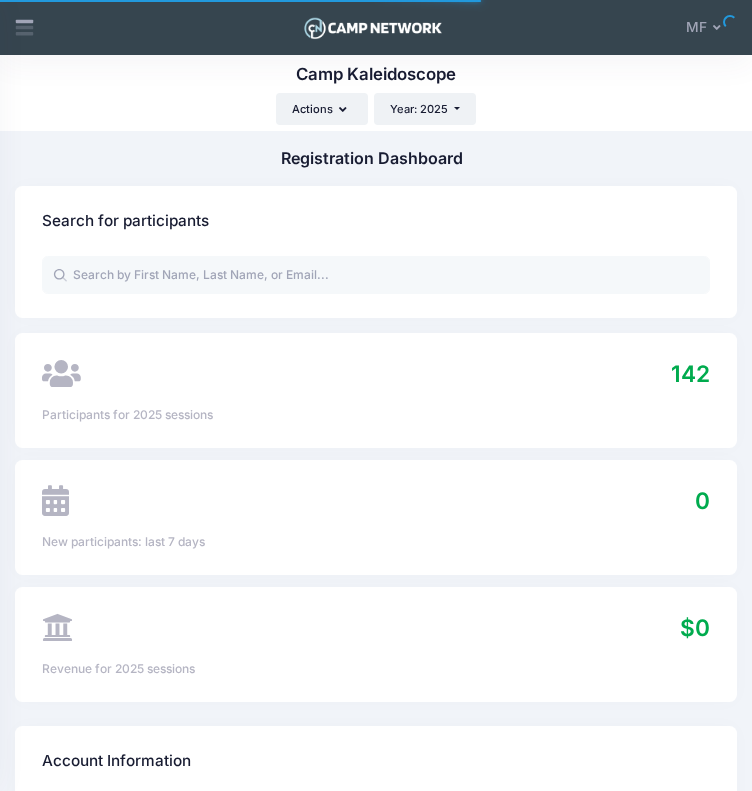 scroll, scrollTop: 0, scrollLeft: 0, axis: both 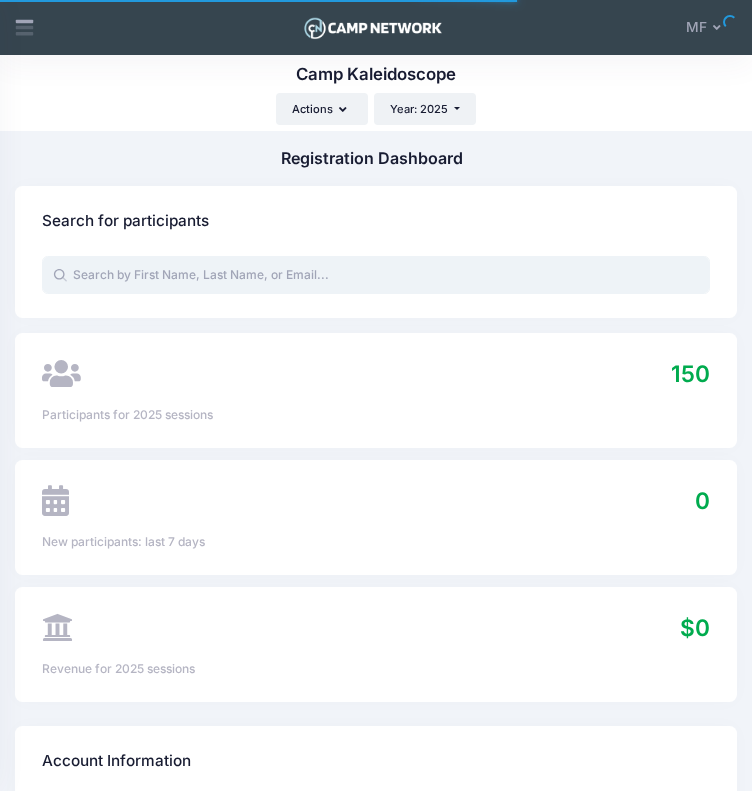 click at bounding box center (376, 275) 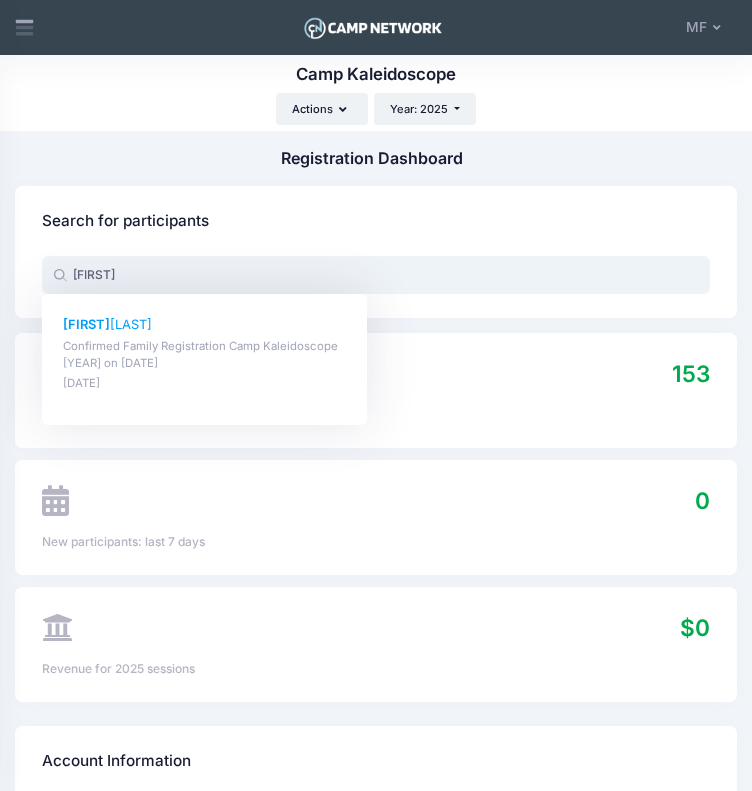 click on "Confirmed Family Registration Camp Kaleidoscope 2025 on [DATE], 2025" at bounding box center (204, 355) 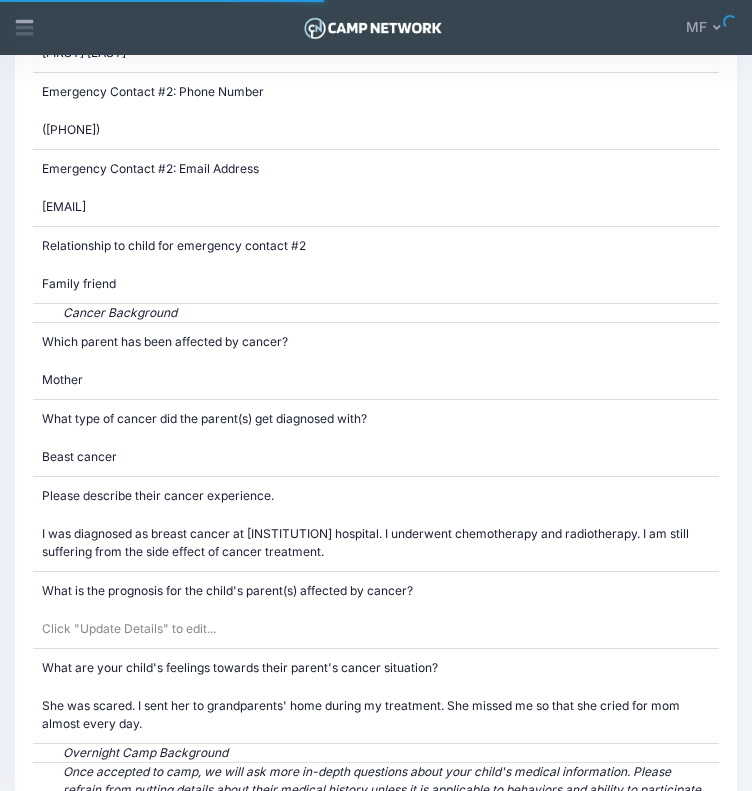 scroll, scrollTop: 0, scrollLeft: 0, axis: both 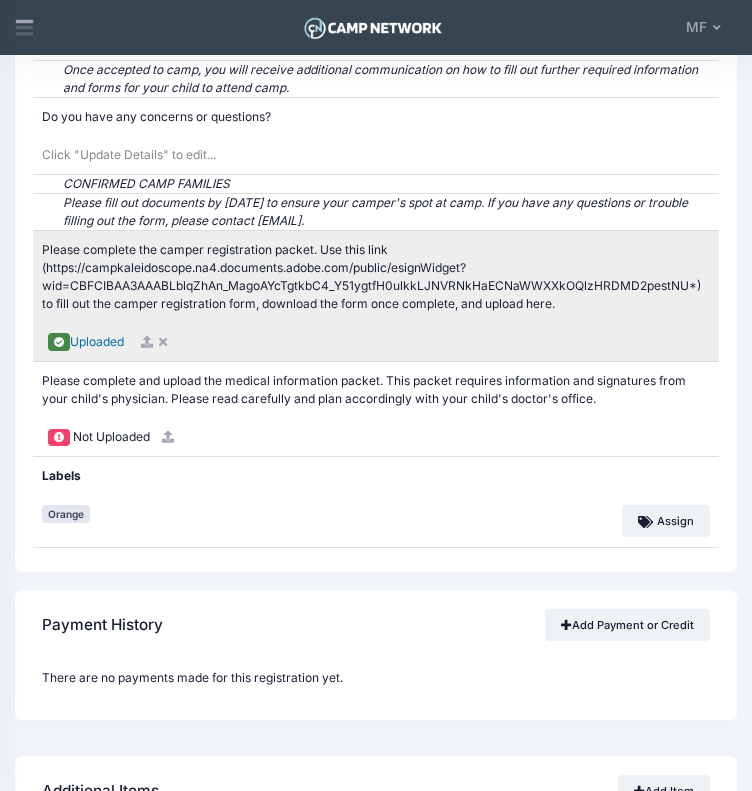 click on "Uploaded" at bounding box center (97, 341) 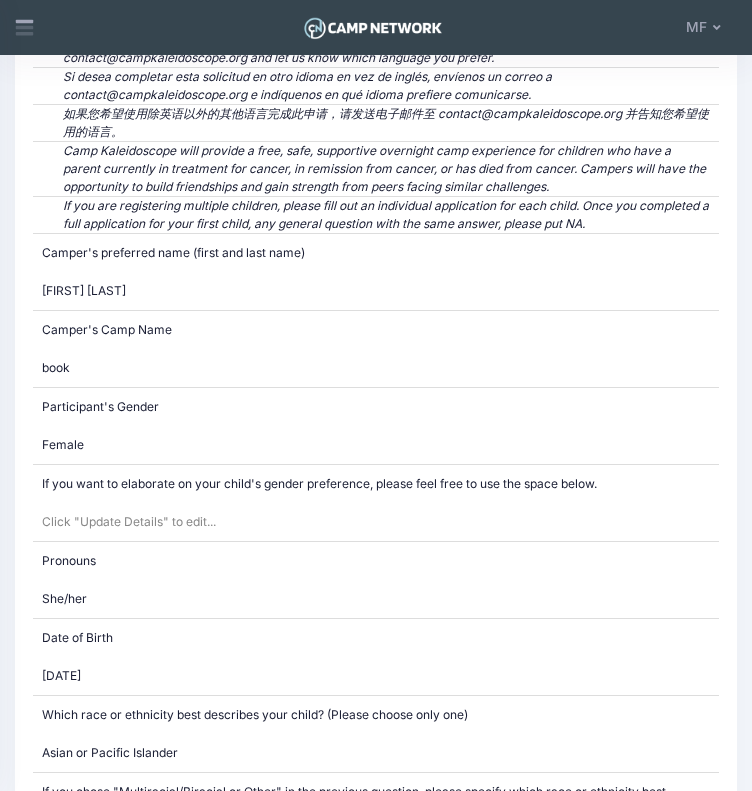 scroll, scrollTop: 1159, scrollLeft: 0, axis: vertical 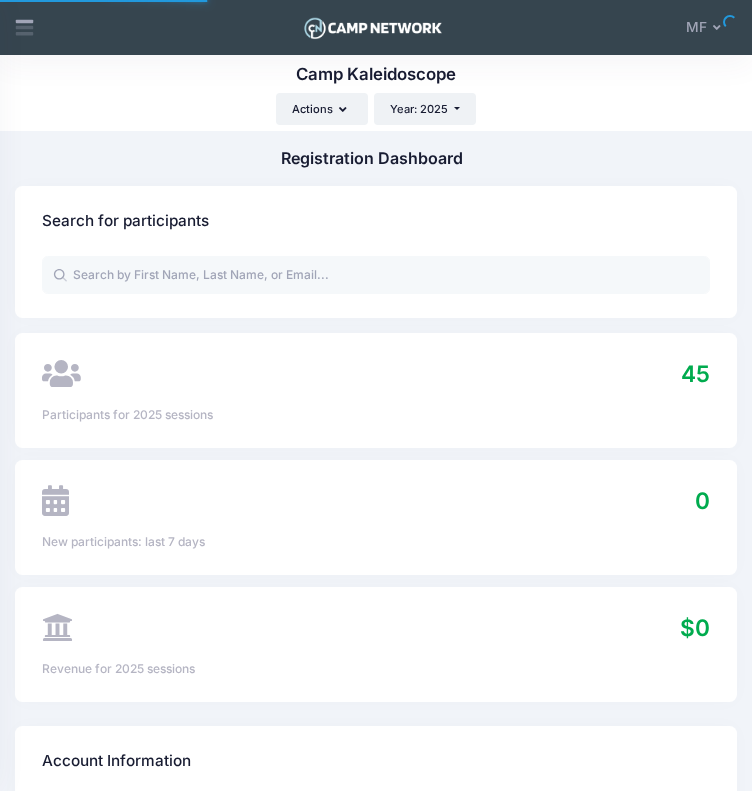 select 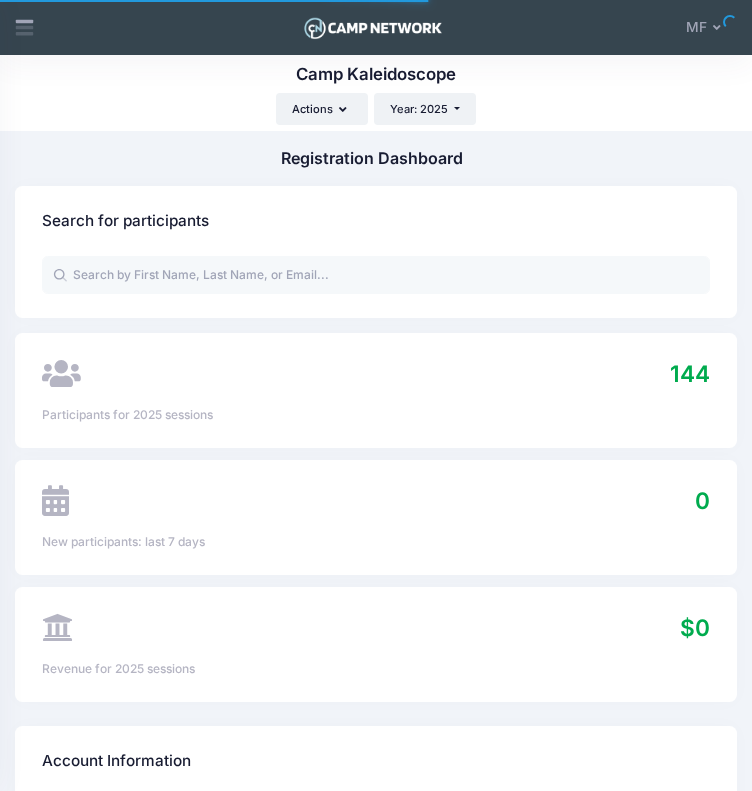 scroll, scrollTop: 0, scrollLeft: 0, axis: both 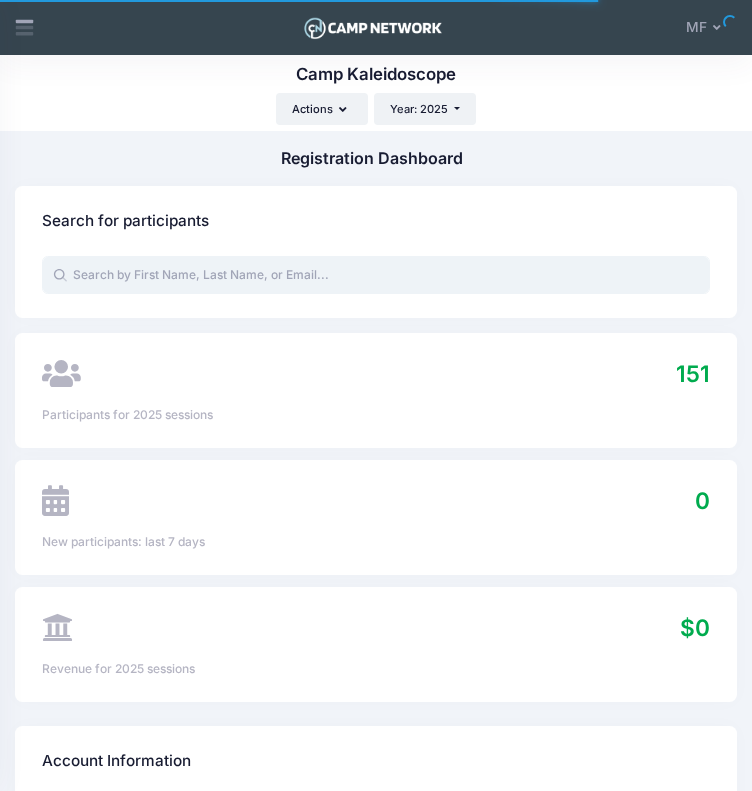 click at bounding box center (376, 275) 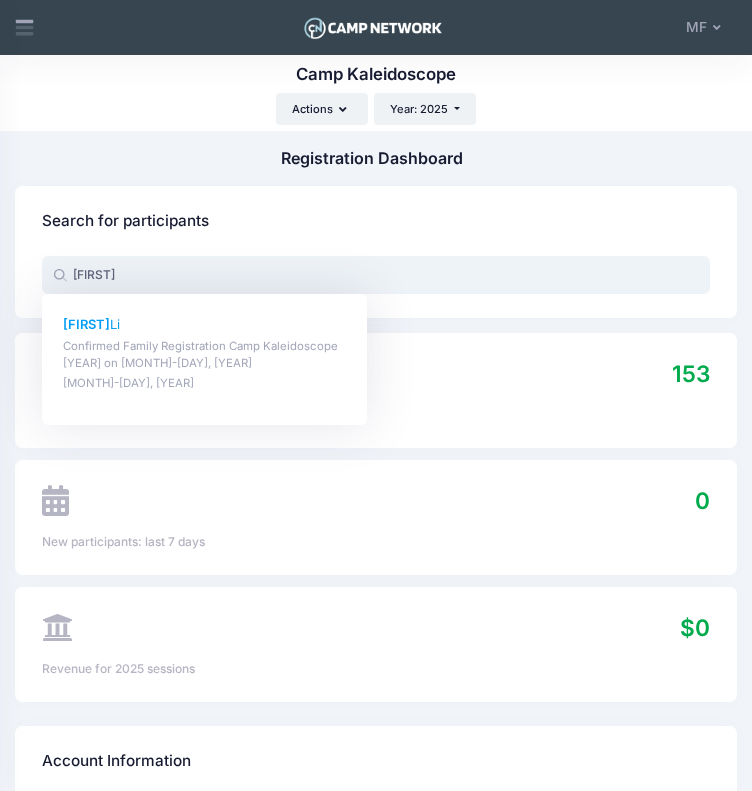click on "Confirmed Family Registration Camp Kaleidoscope 2025 on Jun-16, 2025" at bounding box center (204, 355) 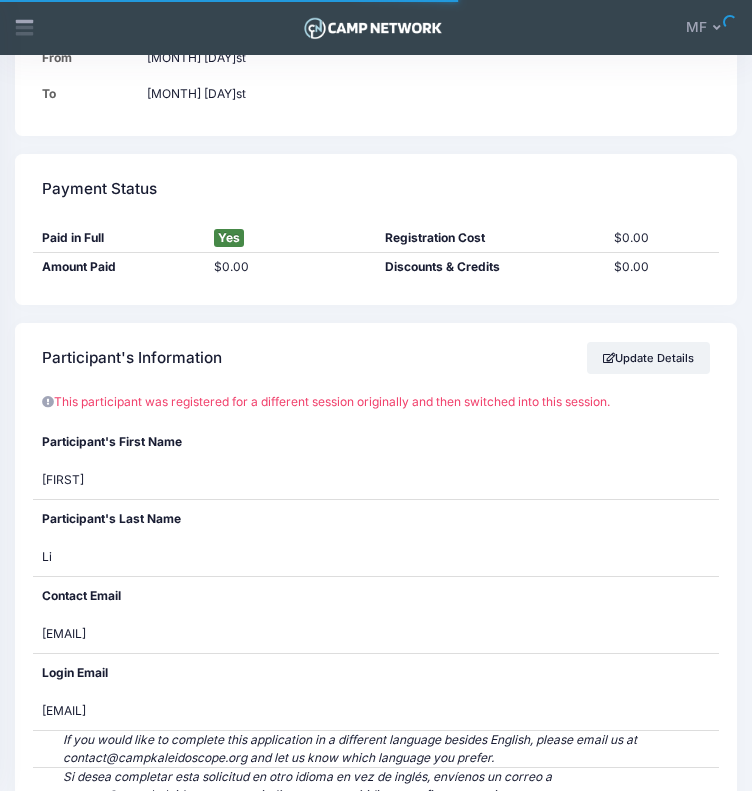 scroll, scrollTop: 1084, scrollLeft: 0, axis: vertical 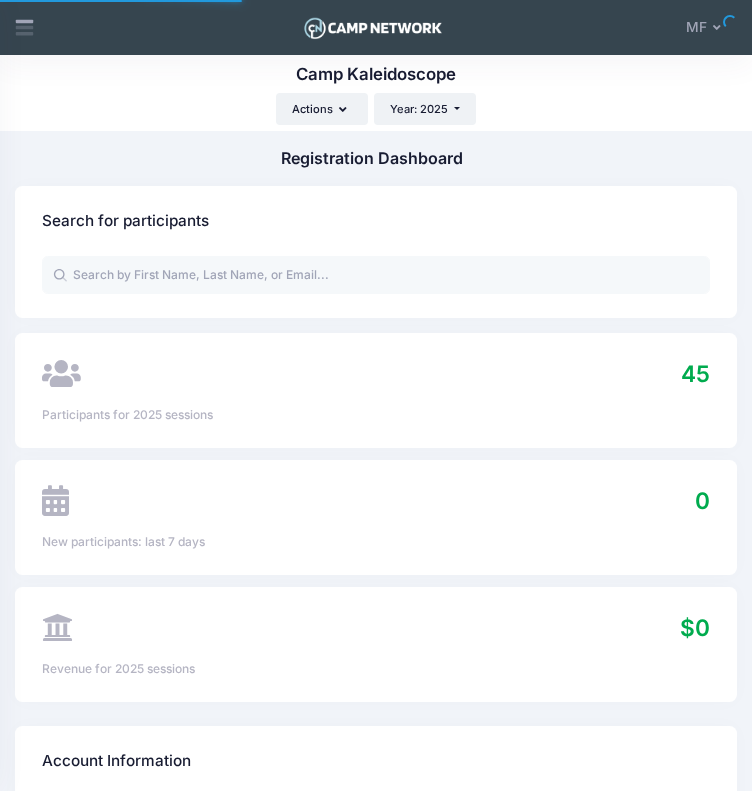 select 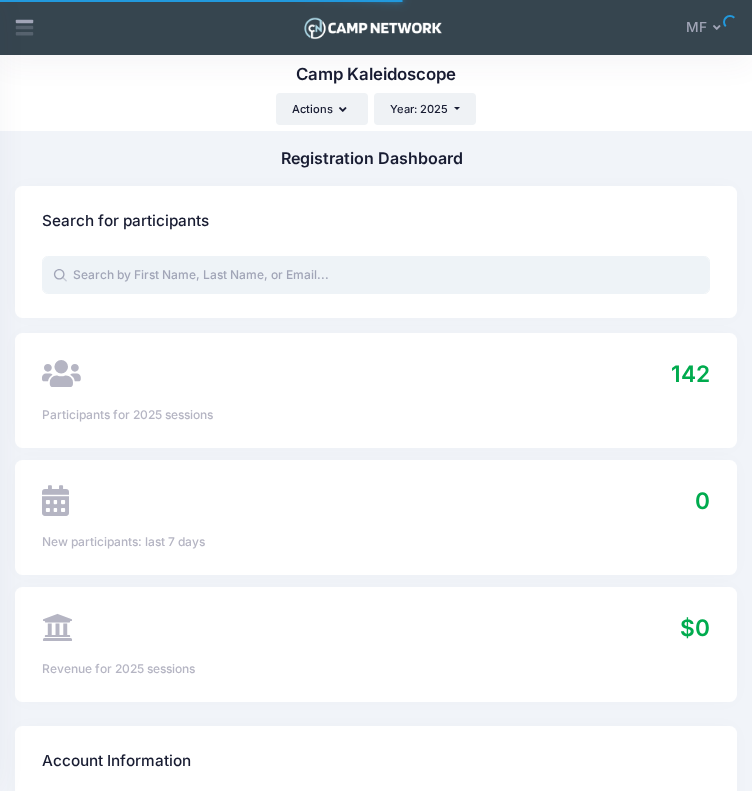 click at bounding box center [376, 275] 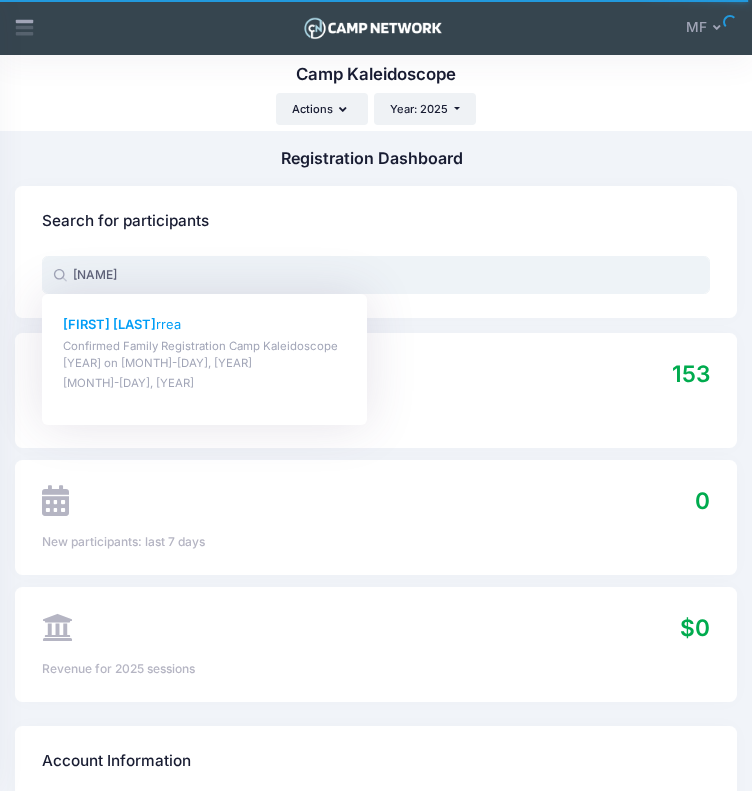 click on "Confirmed Family Registration Camp Kaleidoscope 2025 on Jun-16, 2025" at bounding box center [204, 355] 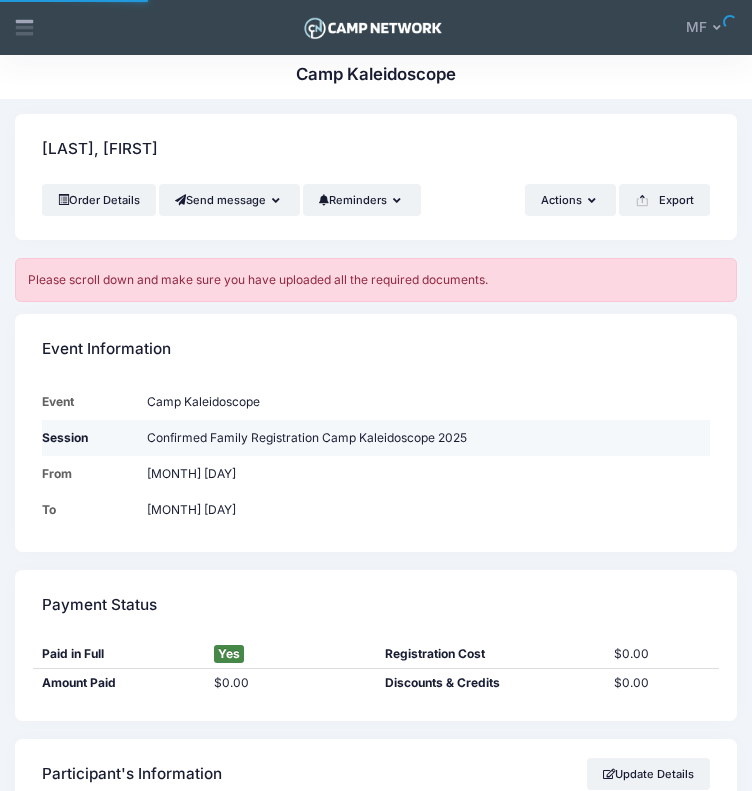 scroll, scrollTop: 0, scrollLeft: 0, axis: both 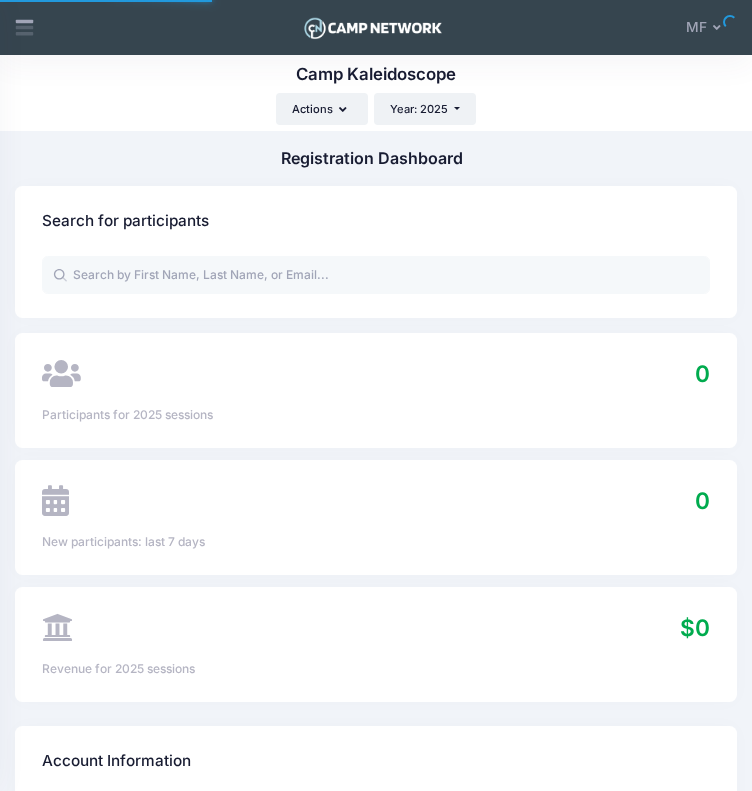 select 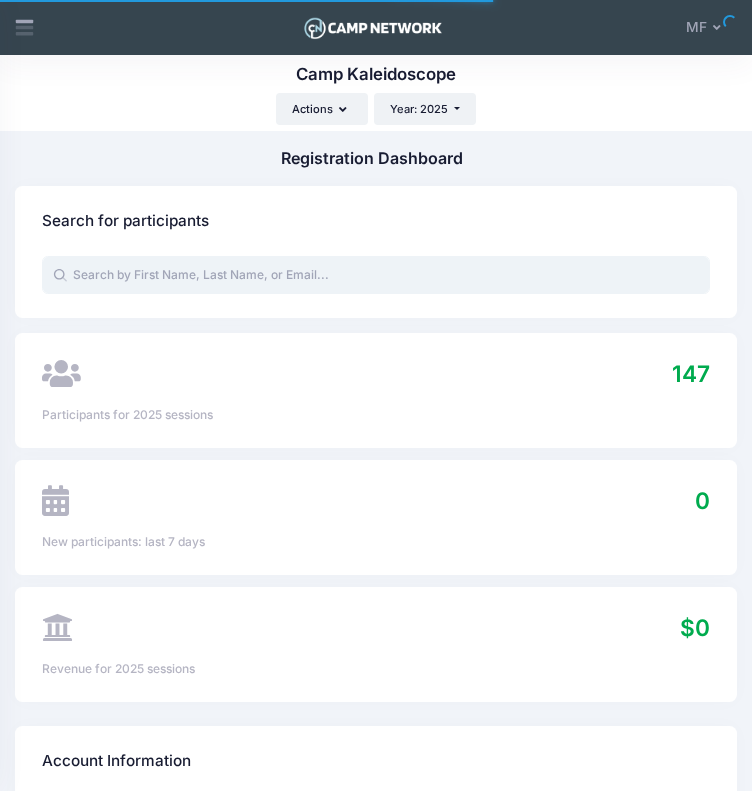 click at bounding box center (376, 275) 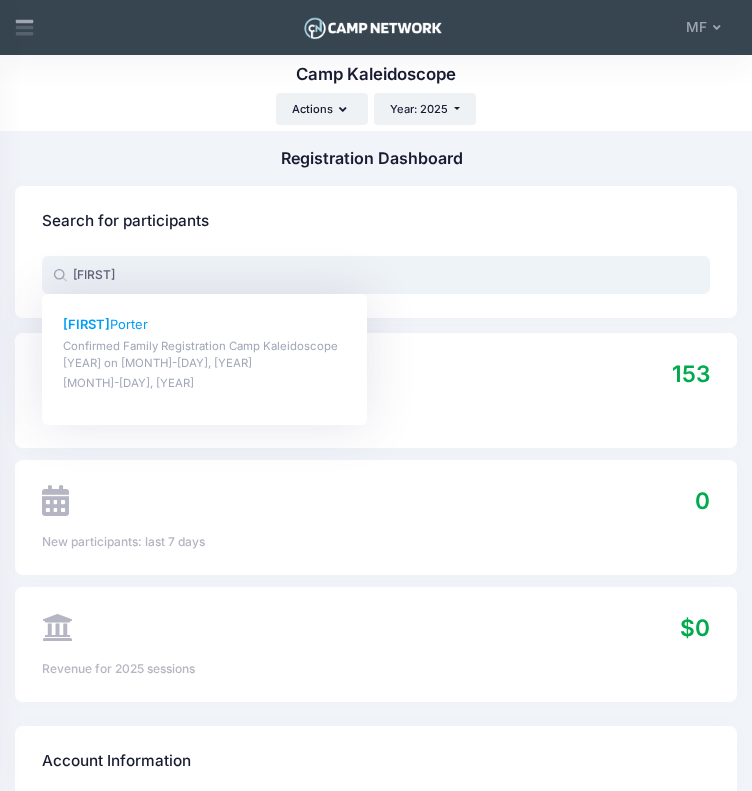 click on "Confirmed Family Registration Camp Kaleidoscope [YEAR] on [MONTH]-[DAY], [YEAR]" at bounding box center [204, 355] 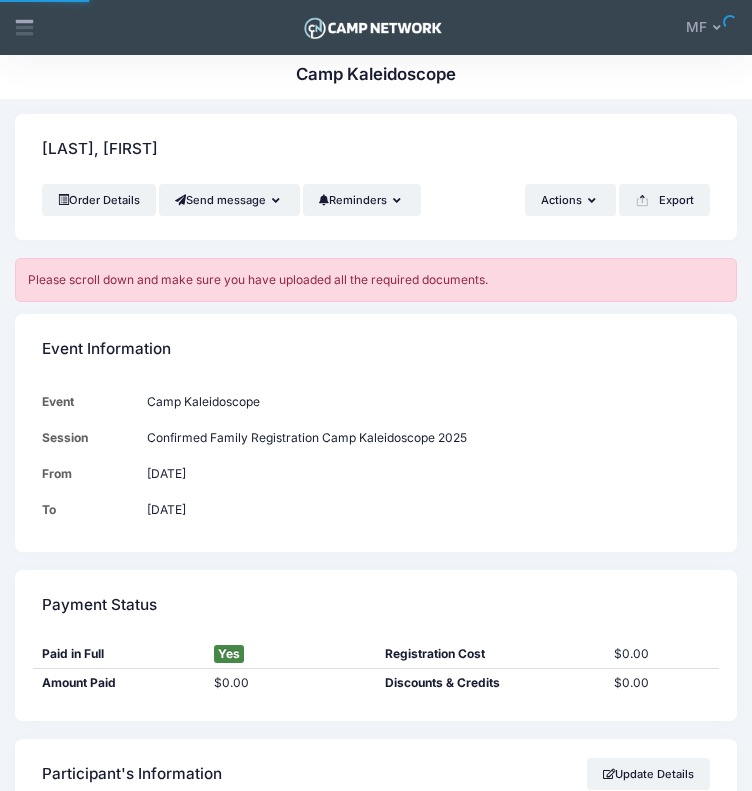 scroll, scrollTop: 0, scrollLeft: 0, axis: both 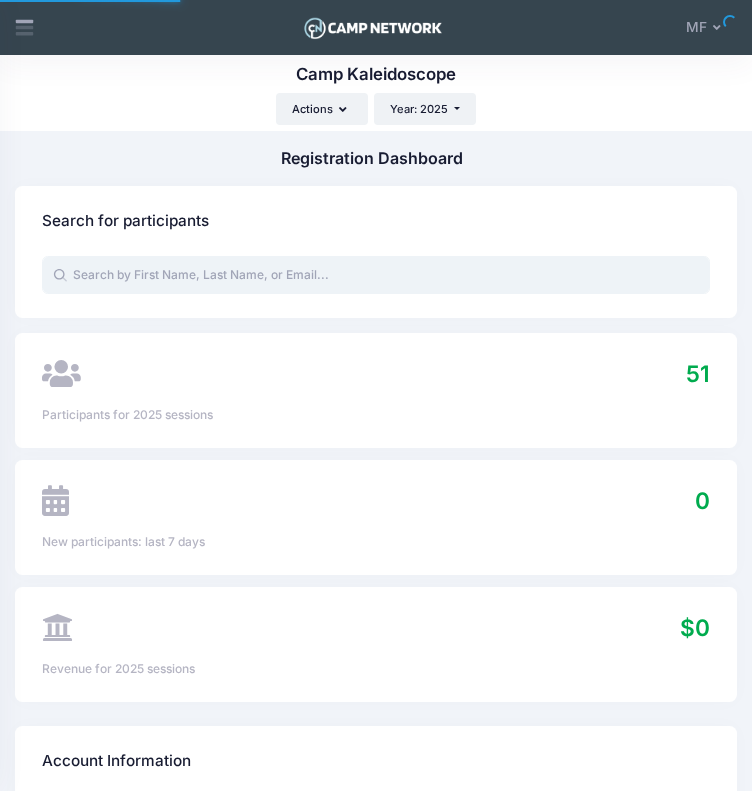 select 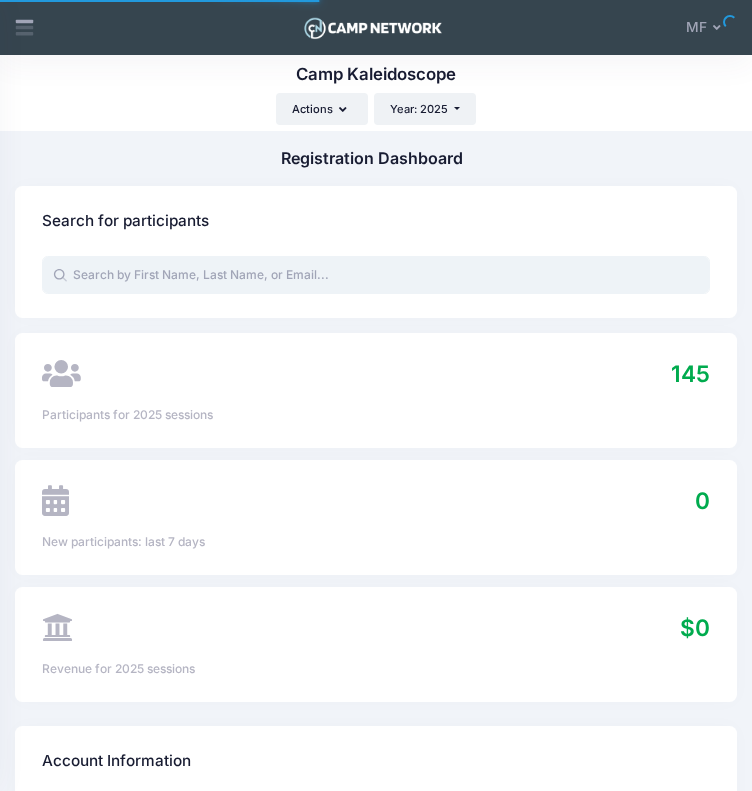 click at bounding box center (376, 275) 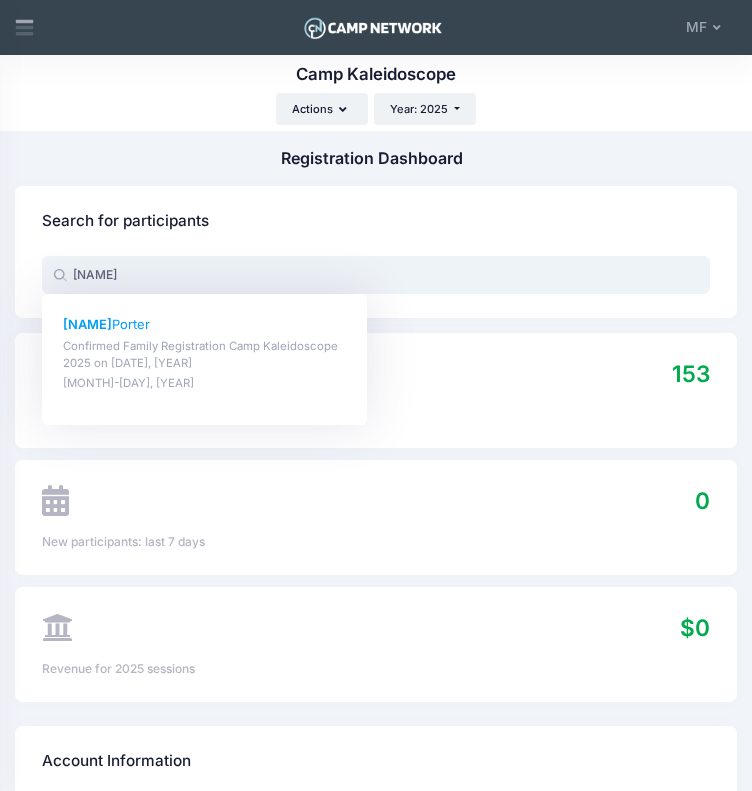 click on "[FIRST] [LAST]" at bounding box center [204, 324] 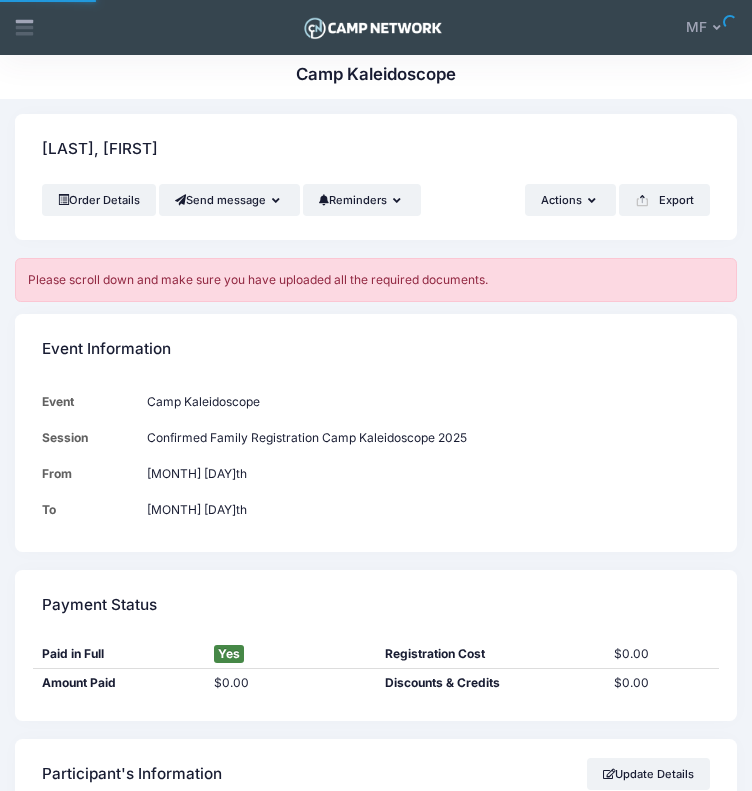 scroll, scrollTop: 0, scrollLeft: 0, axis: both 